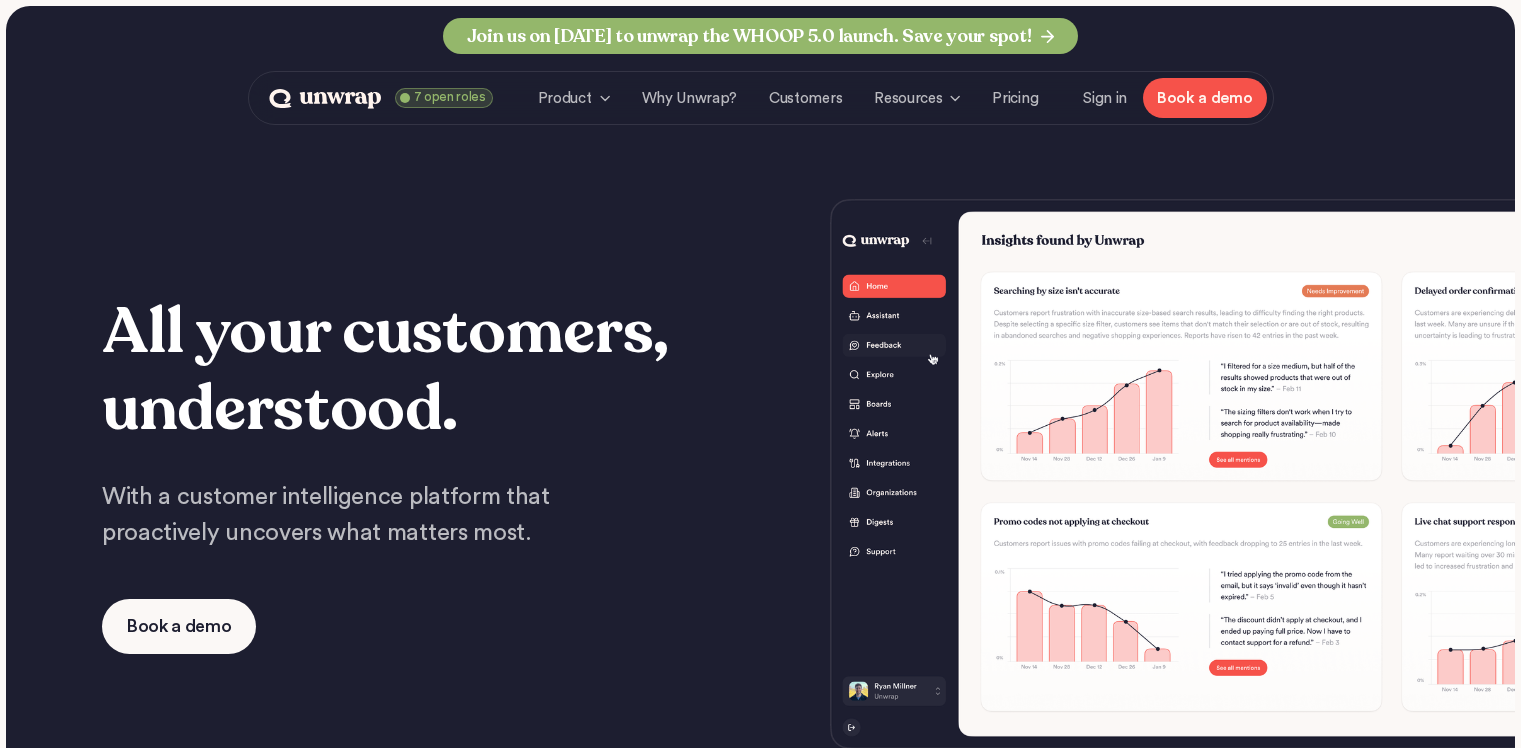 scroll, scrollTop: 0, scrollLeft: 0, axis: both 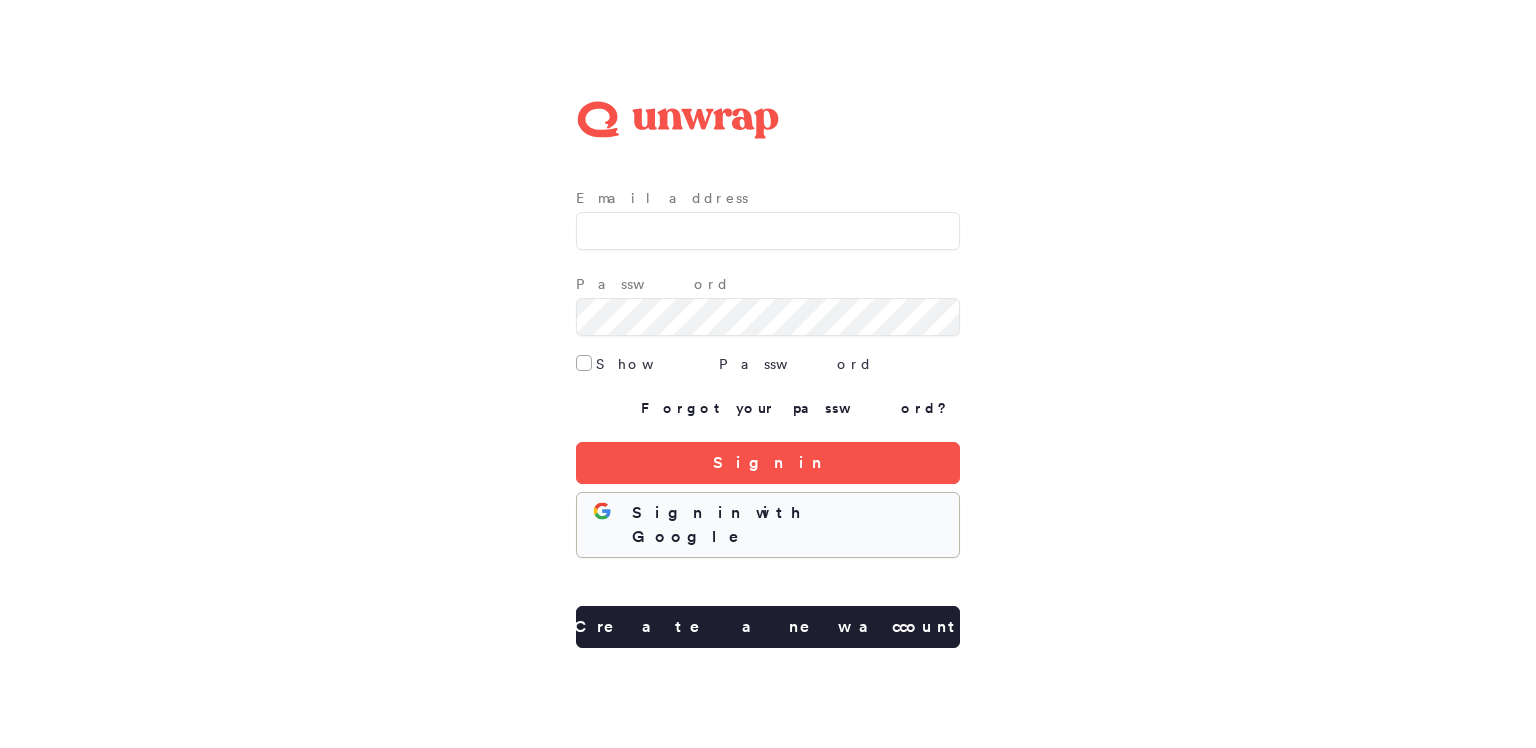 click on "Sign in with Google" at bounding box center (768, 525) 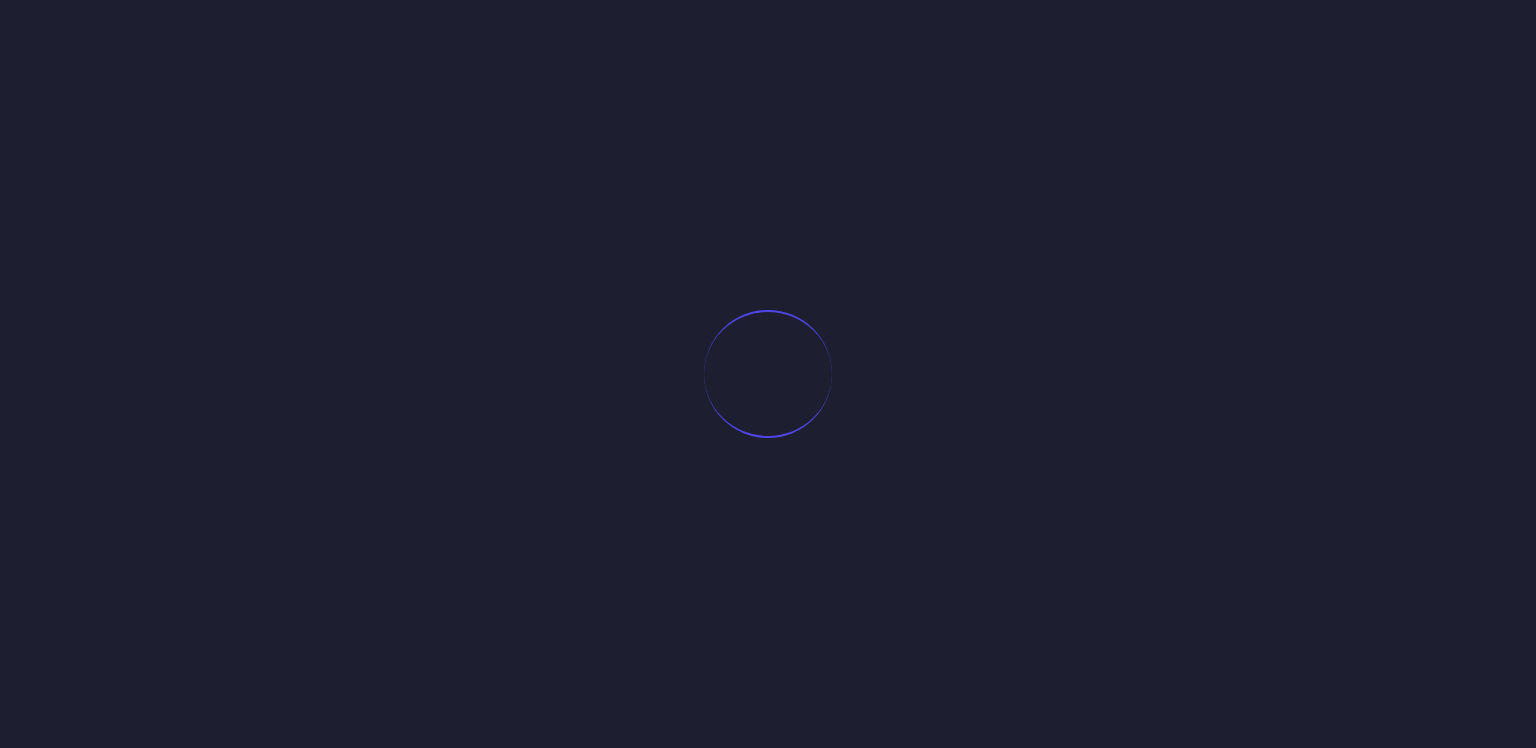 scroll, scrollTop: 0, scrollLeft: 0, axis: both 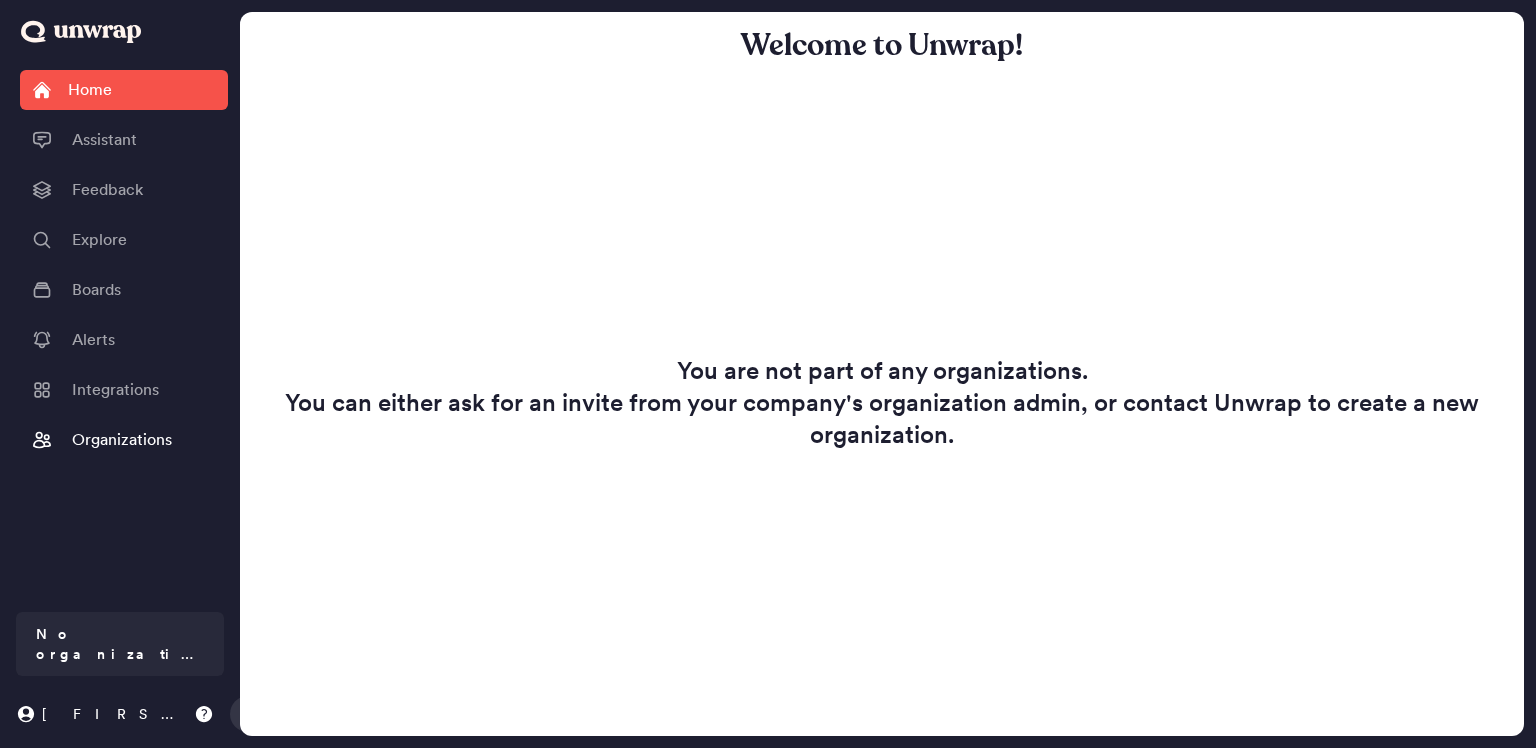 click on "Integrations" at bounding box center (115, 390) 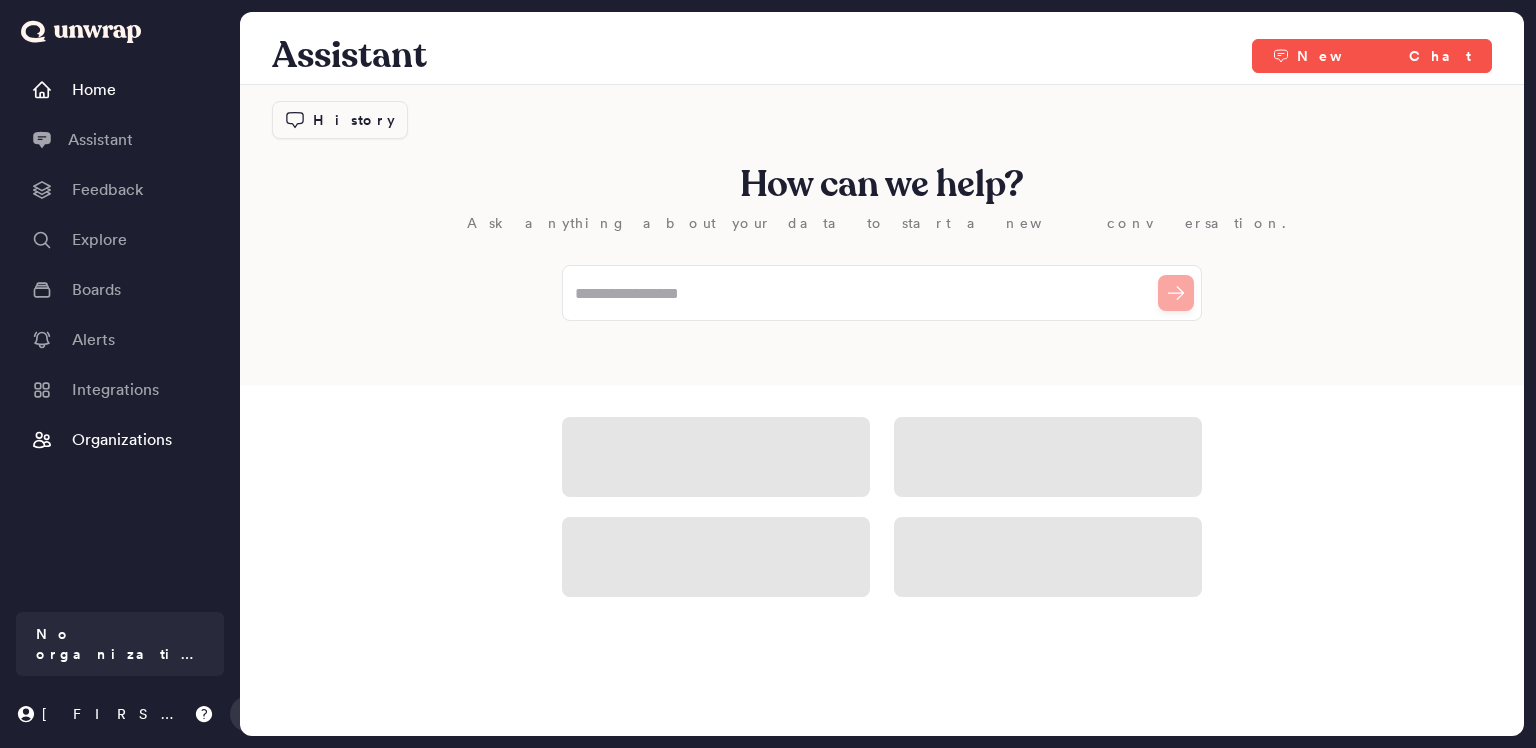 click on "Feedback" at bounding box center [124, 190] 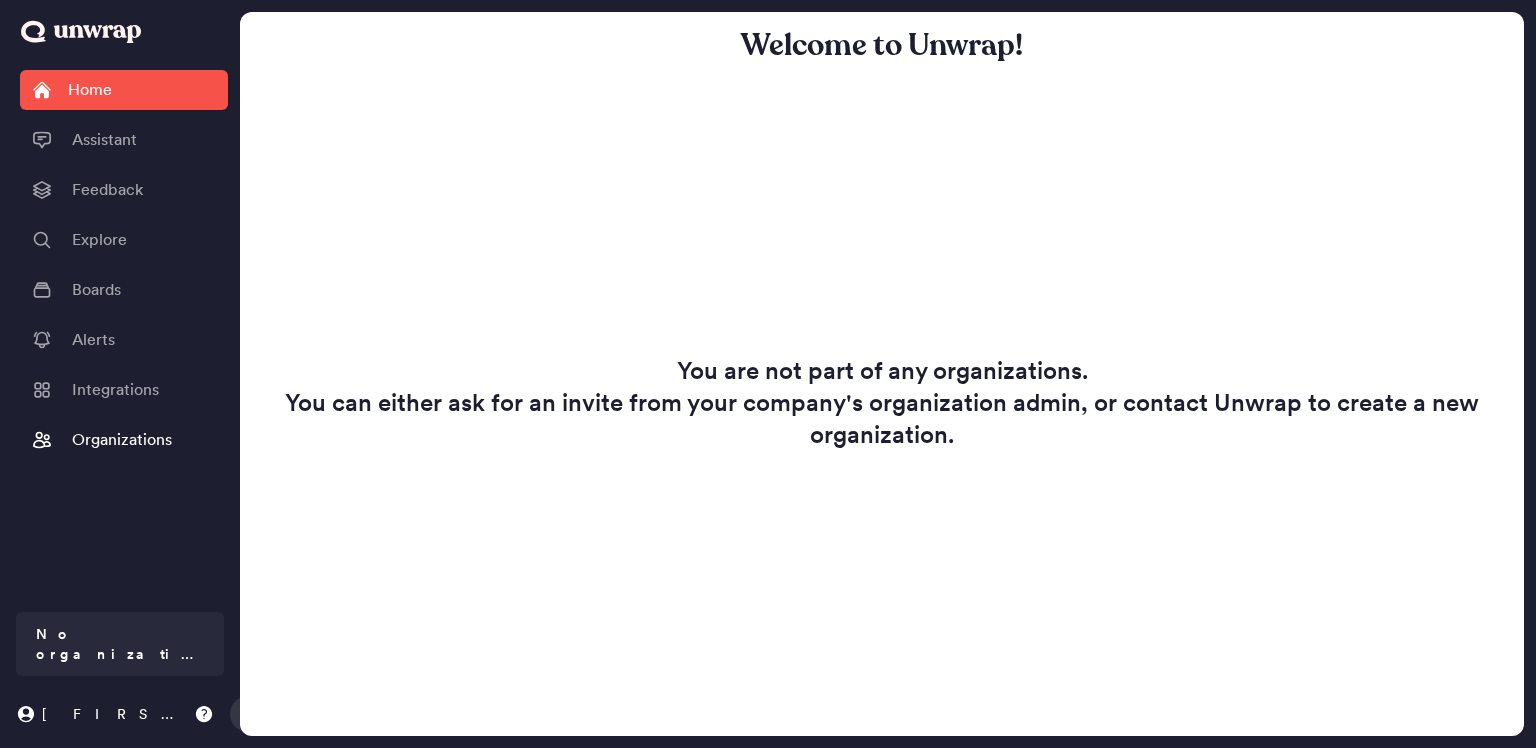 click on "Home Assistant Feedback Explore Boards Alerts Integrations Organizations" at bounding box center [124, 336] 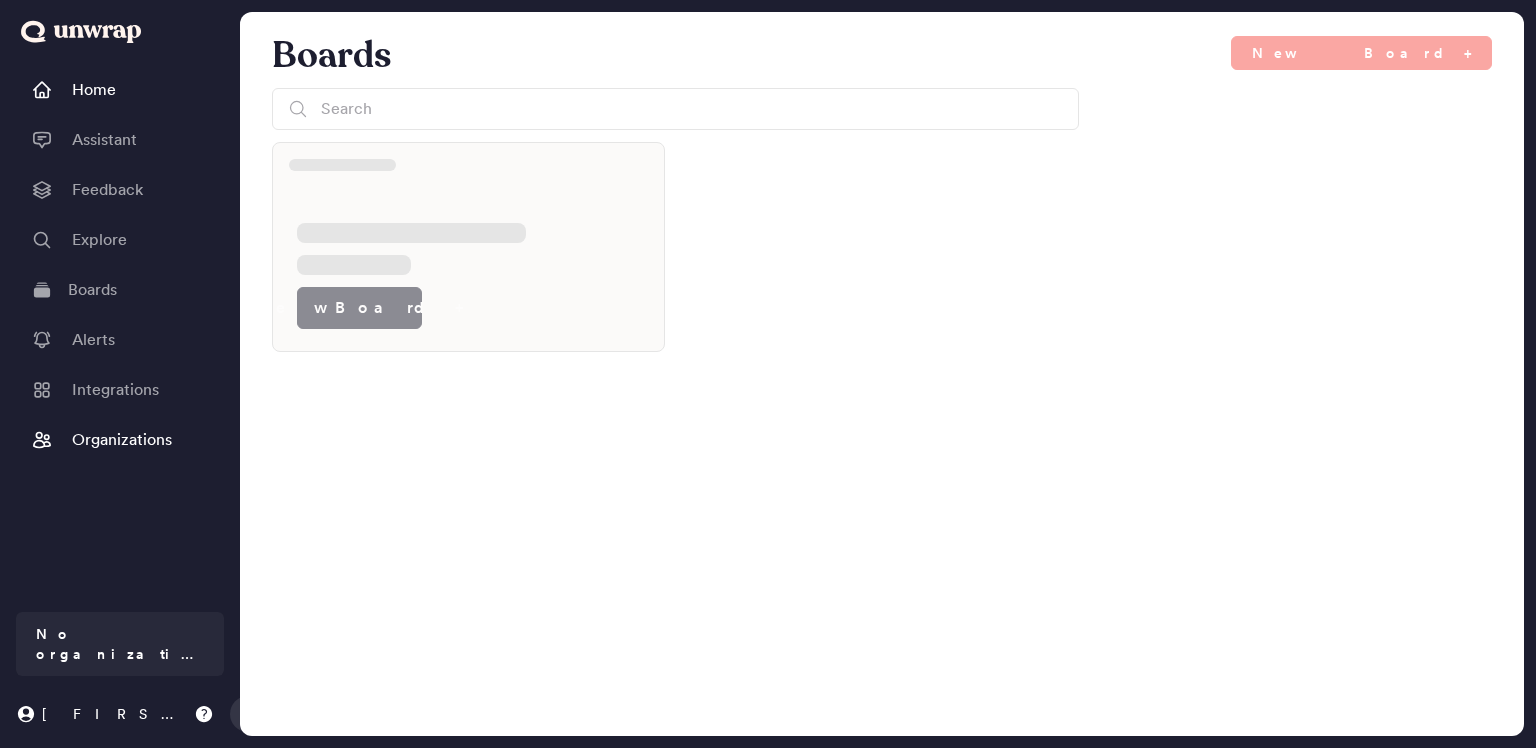 click on "Integrations" at bounding box center [124, 390] 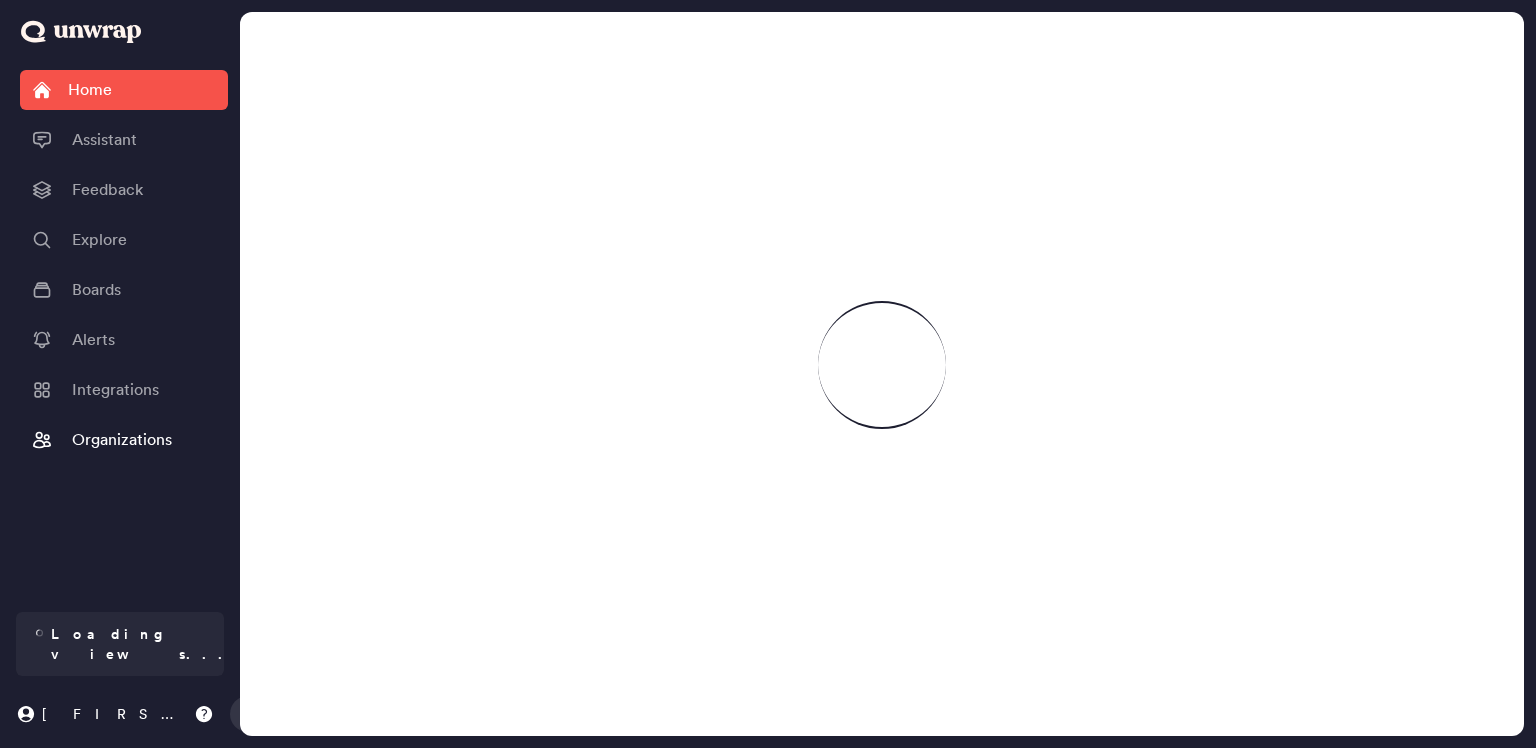 scroll, scrollTop: 0, scrollLeft: 0, axis: both 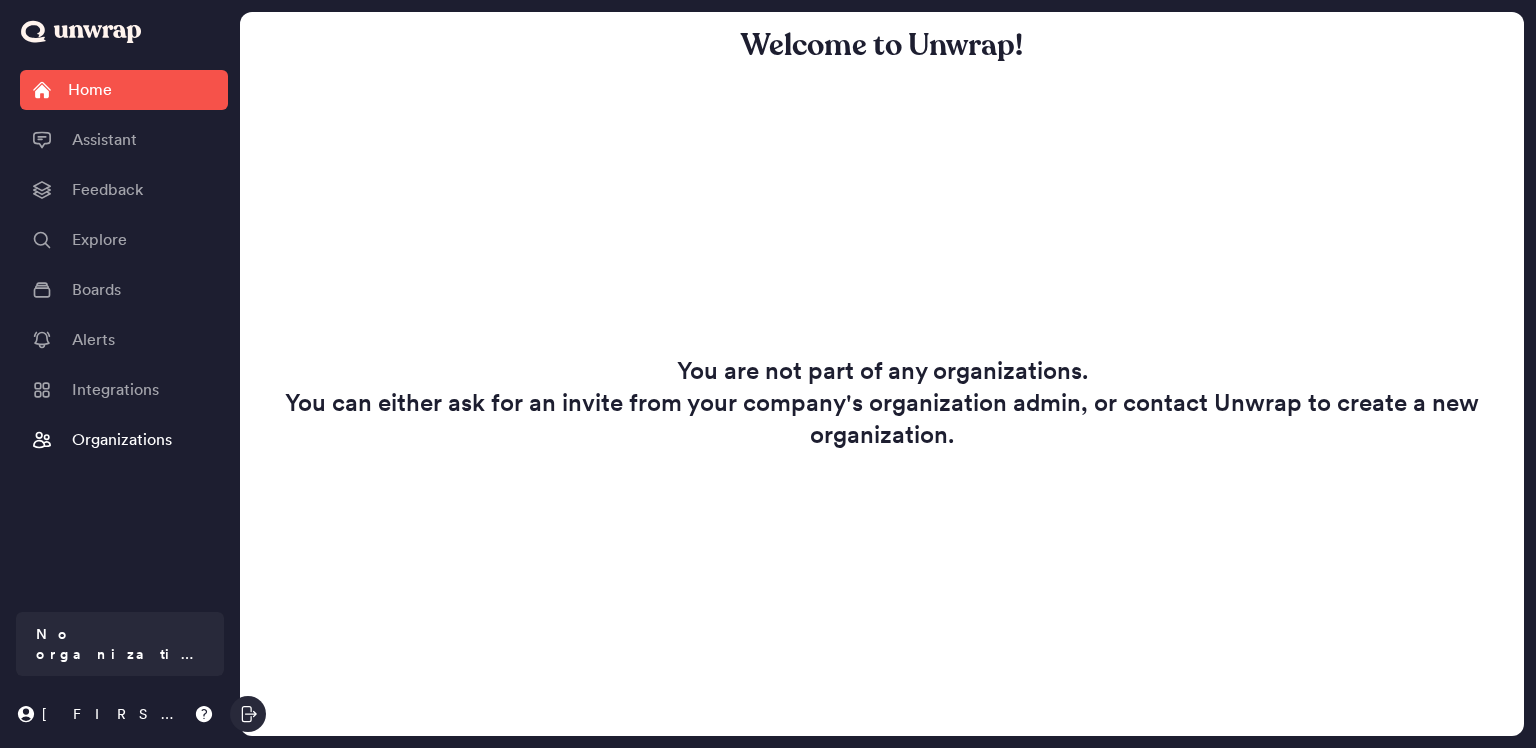 click 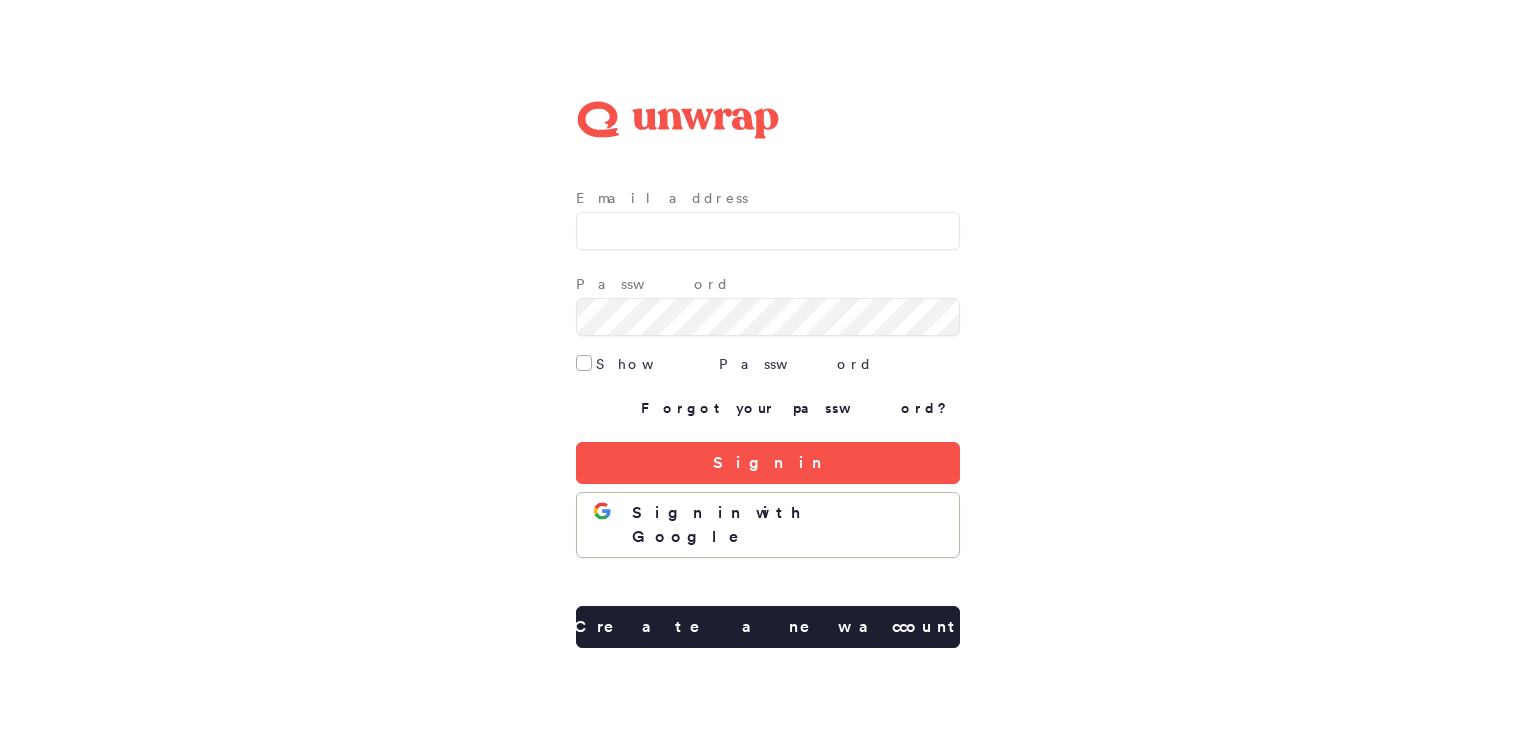 scroll, scrollTop: 0, scrollLeft: 0, axis: both 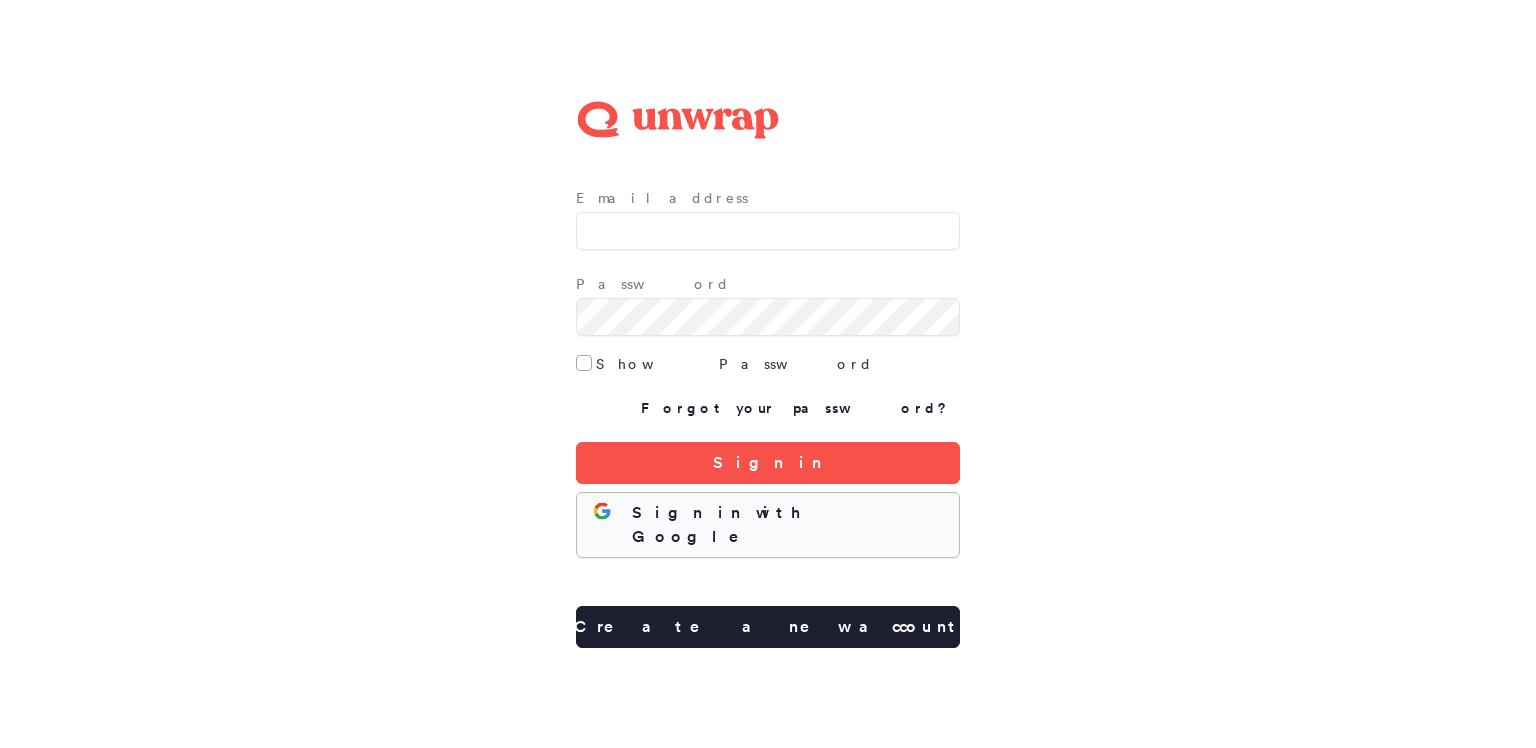 click on "Sign in with Google" at bounding box center [787, 525] 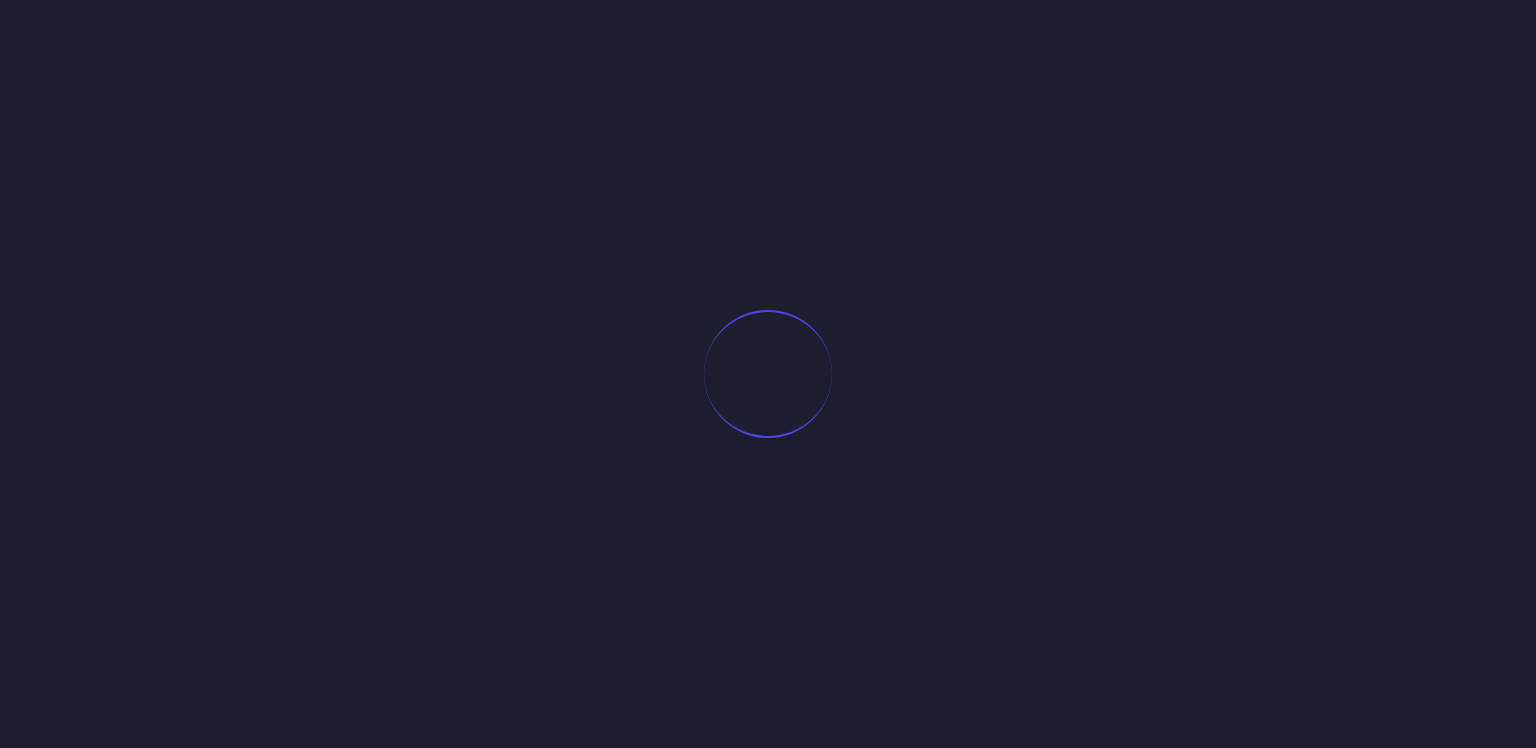scroll, scrollTop: 0, scrollLeft: 0, axis: both 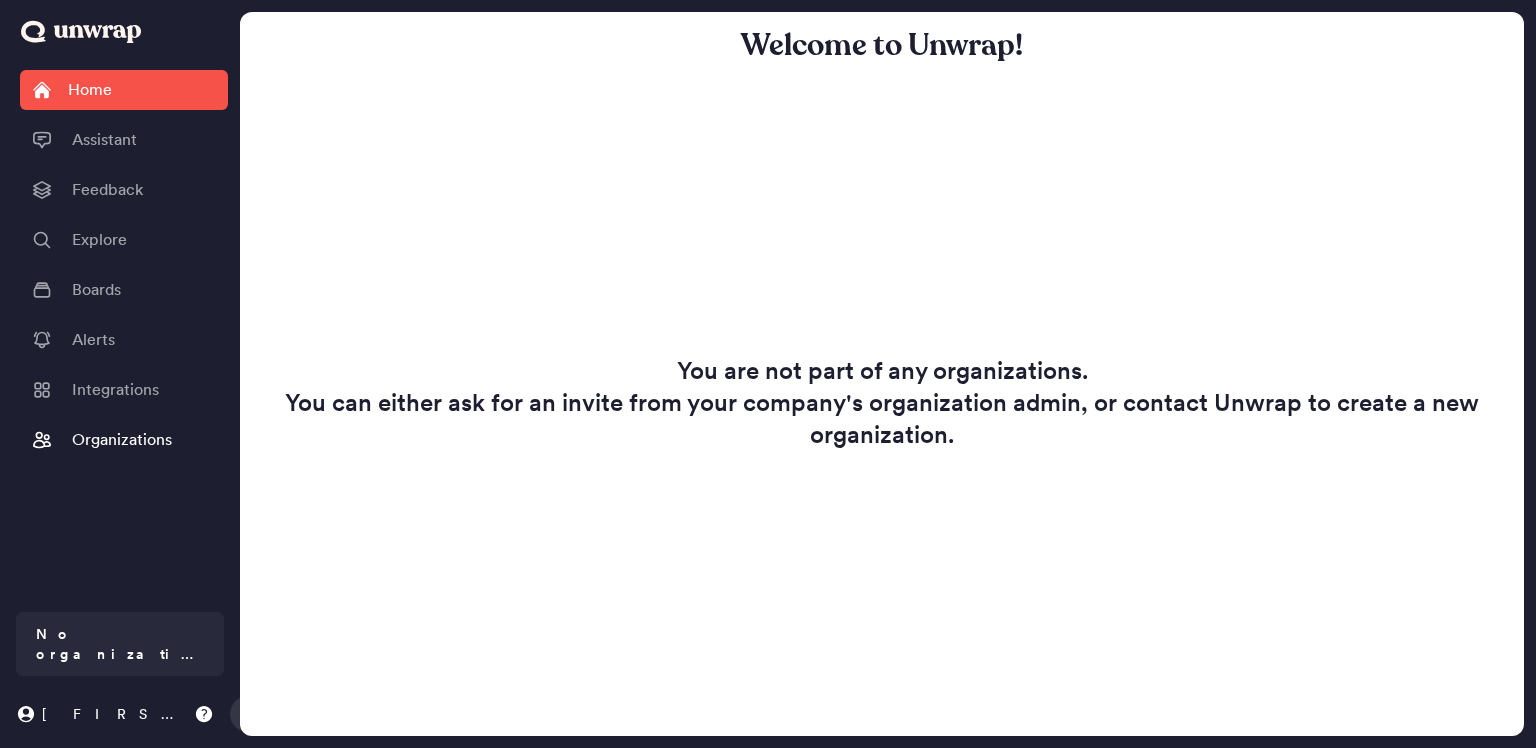 click on "Integrations" at bounding box center (115, 390) 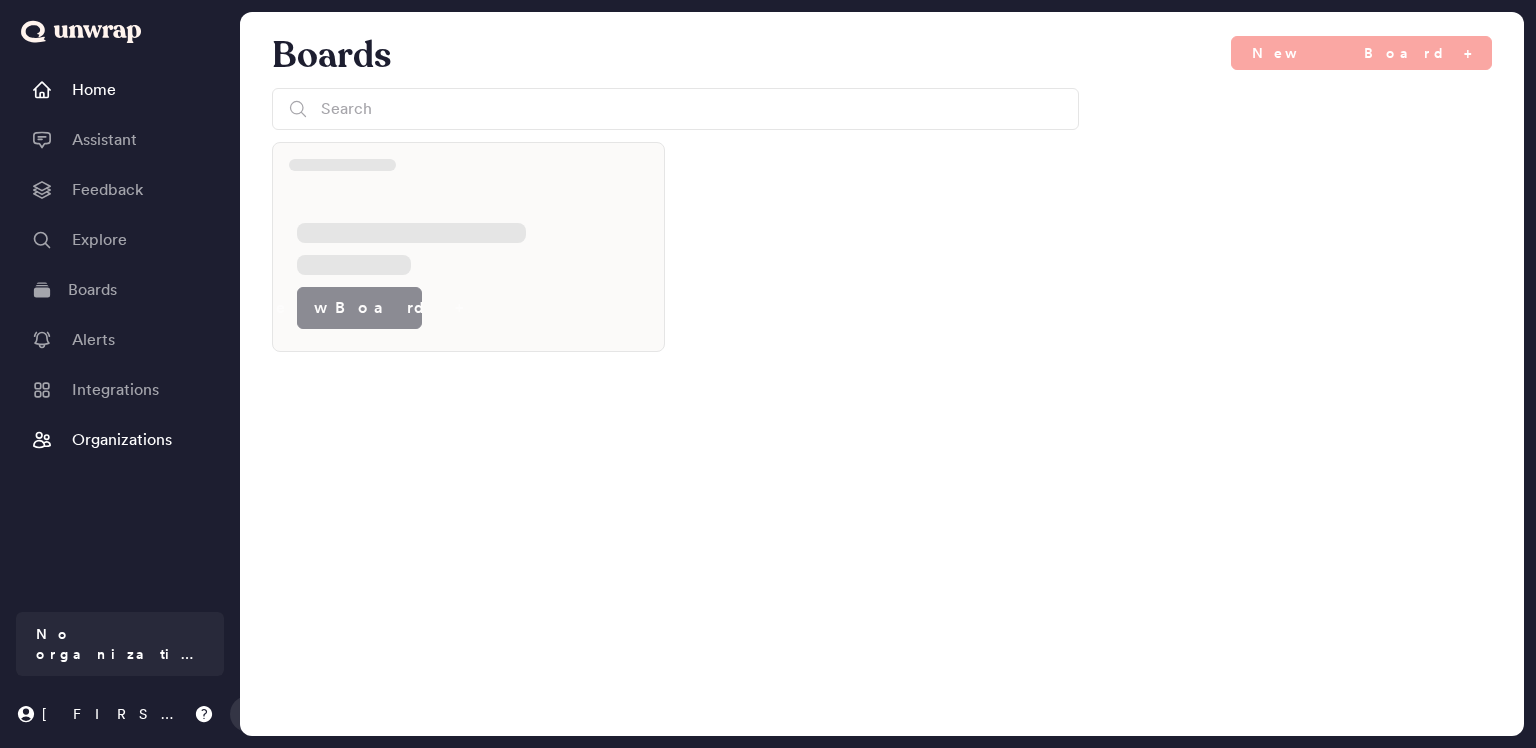 click on "Explore" at bounding box center (99, 240) 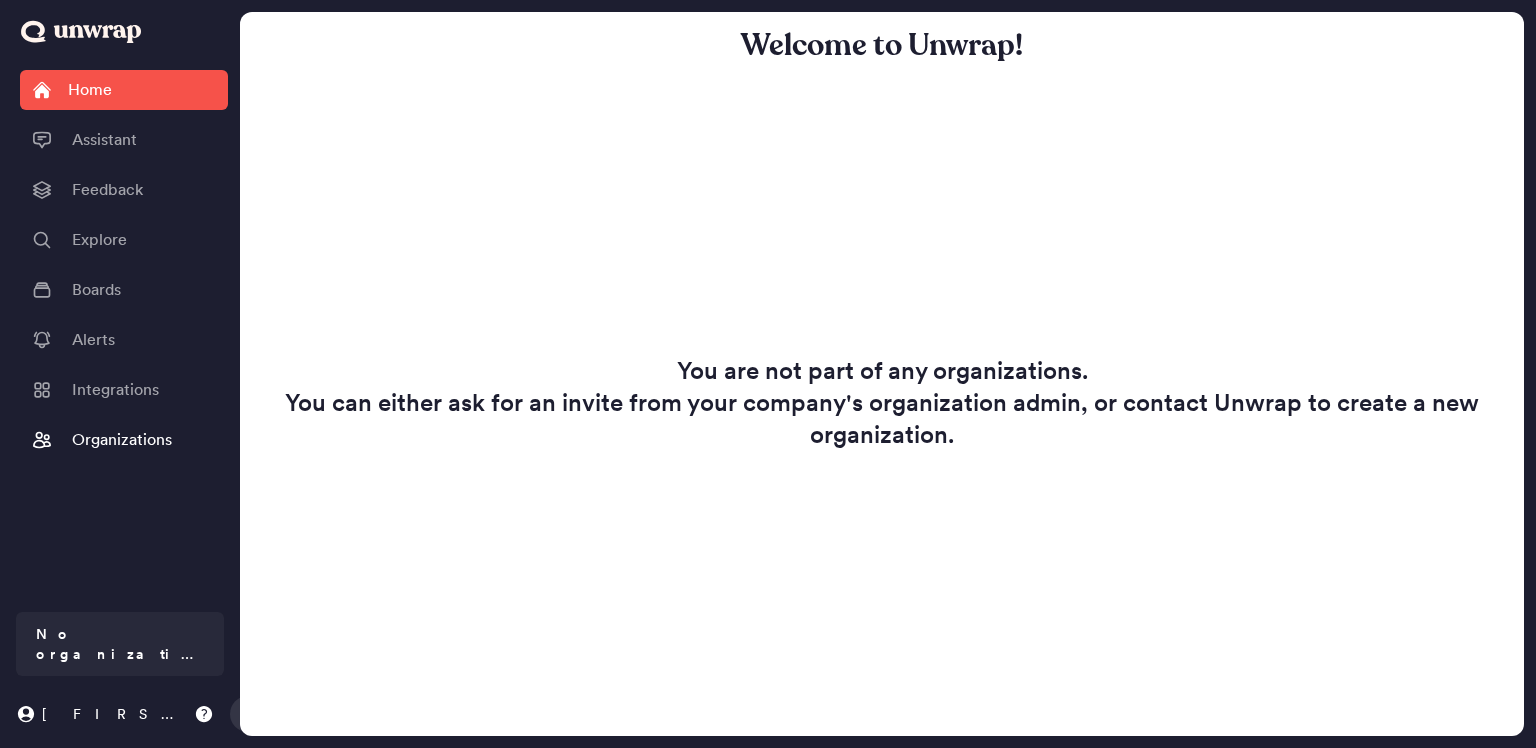 click on "Feedback" at bounding box center (107, 190) 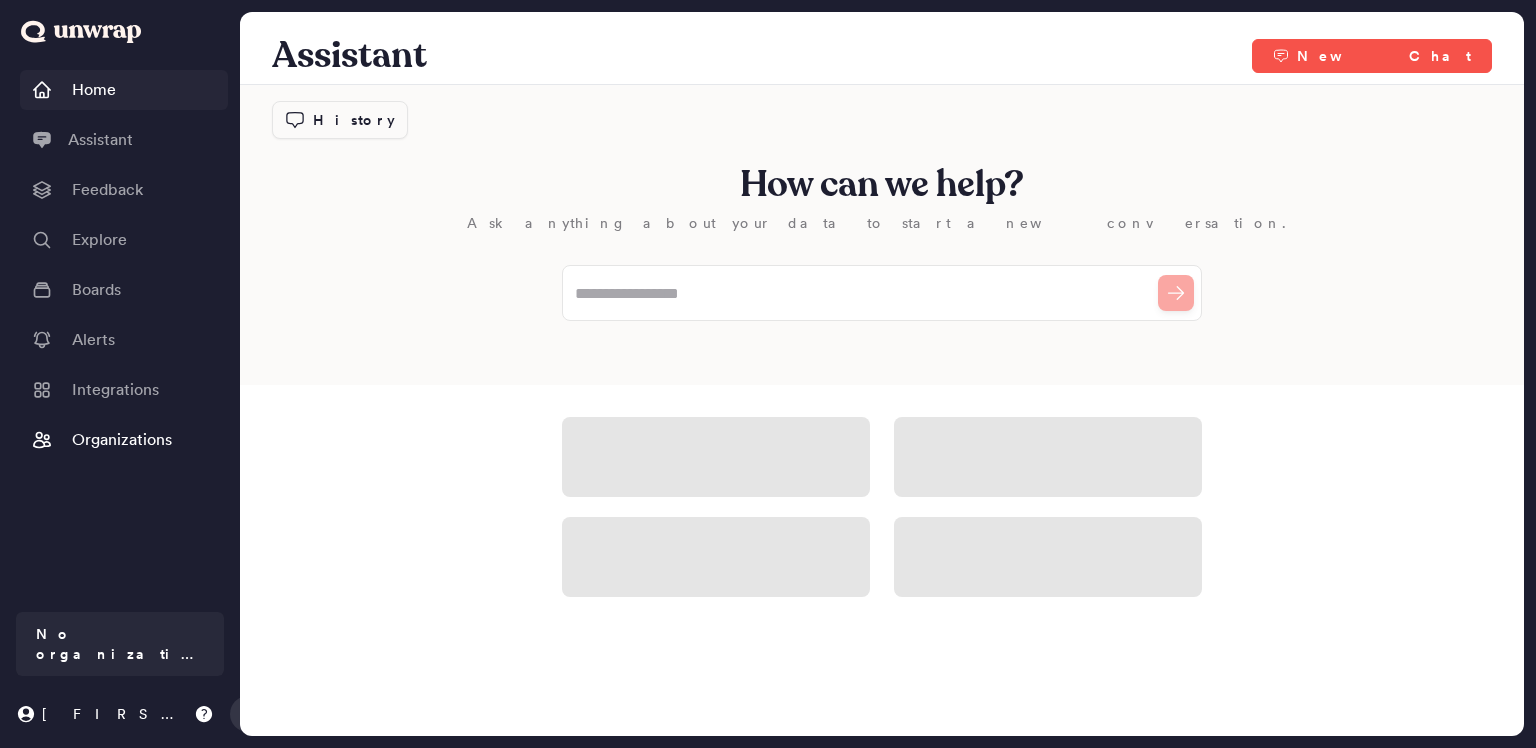 click on "Home" at bounding box center [124, 90] 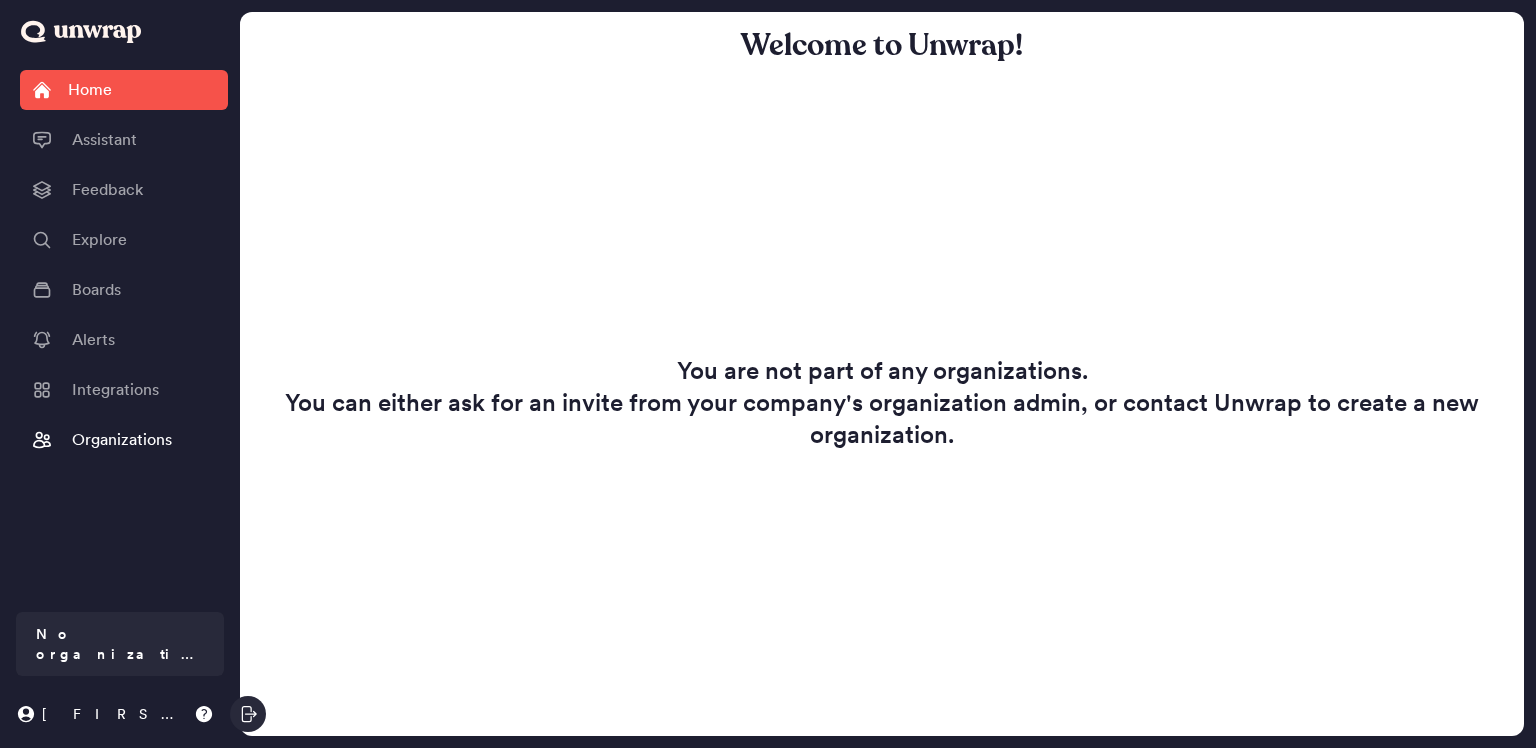 click 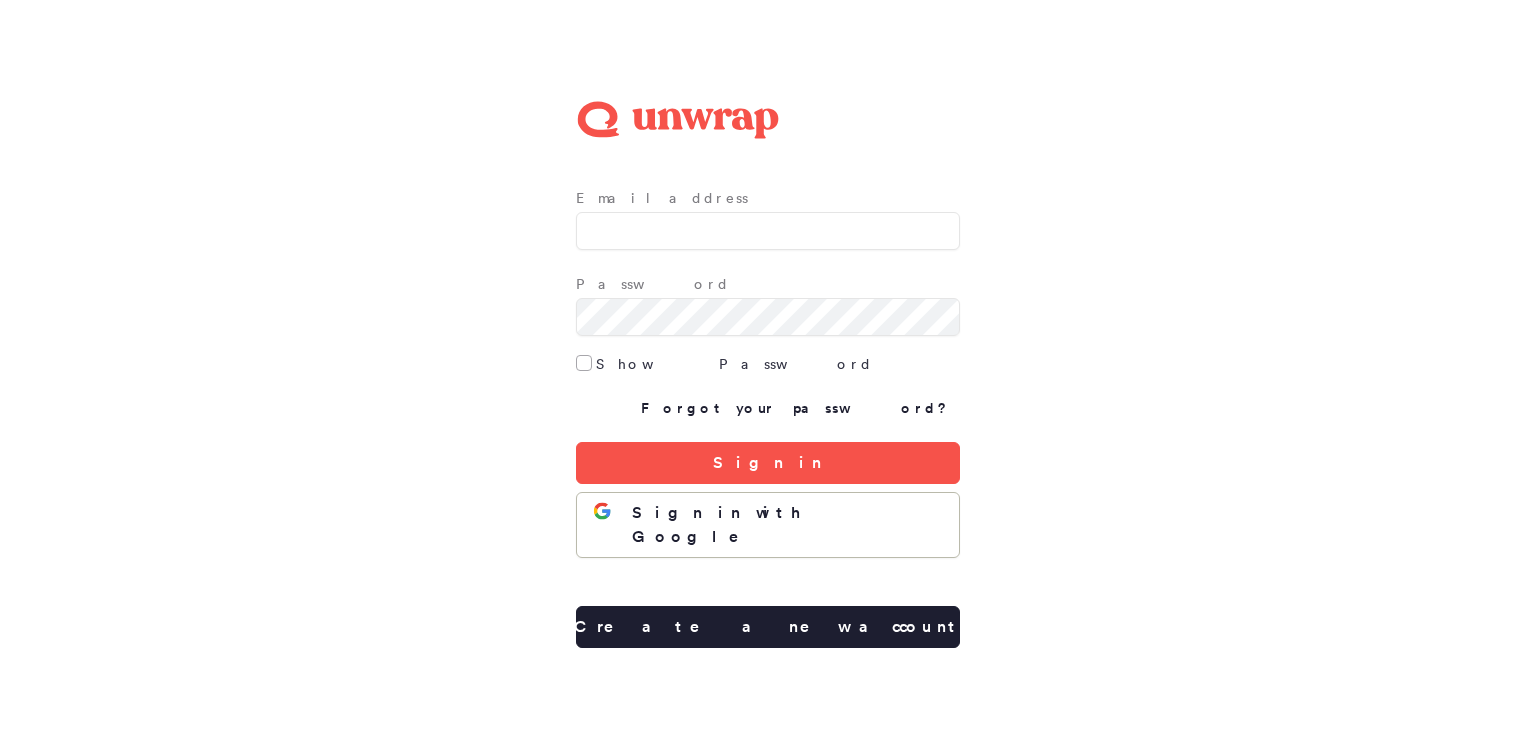 scroll, scrollTop: 0, scrollLeft: 0, axis: both 